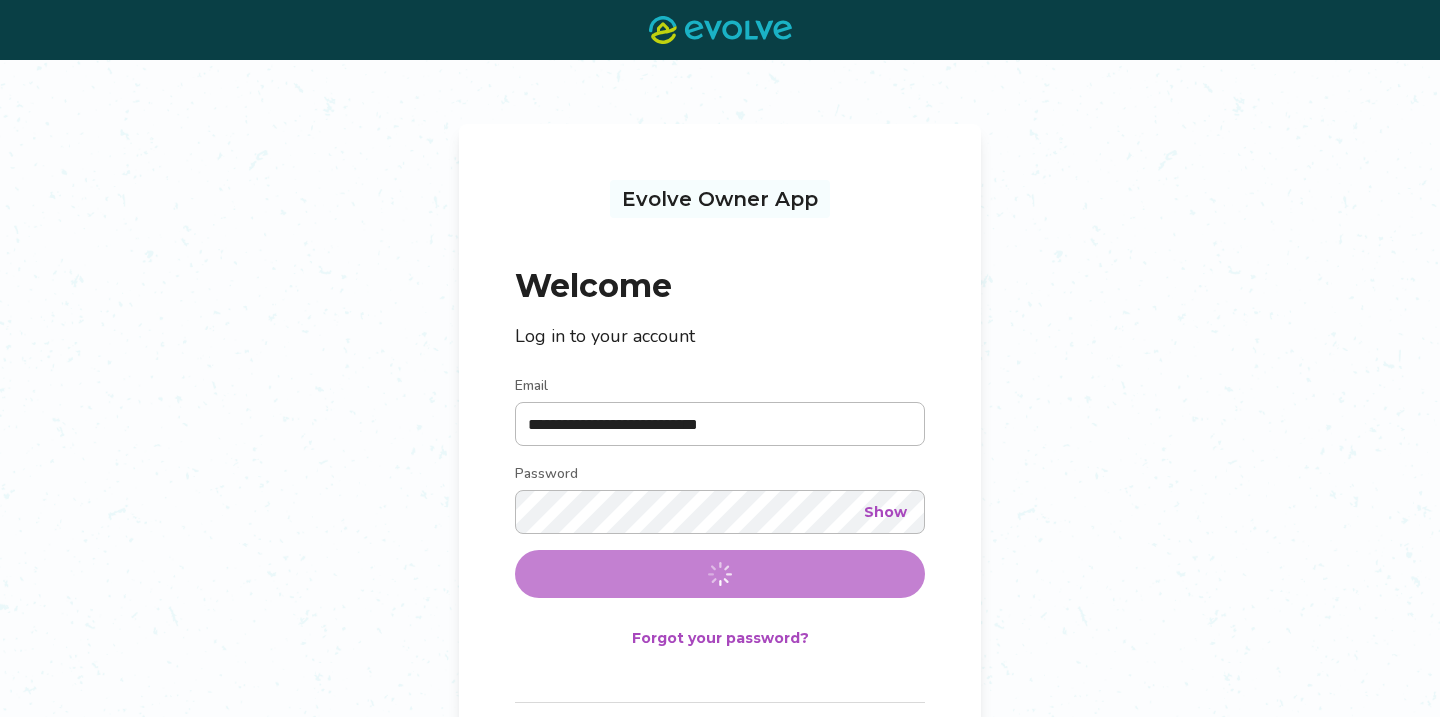 scroll, scrollTop: 0, scrollLeft: 0, axis: both 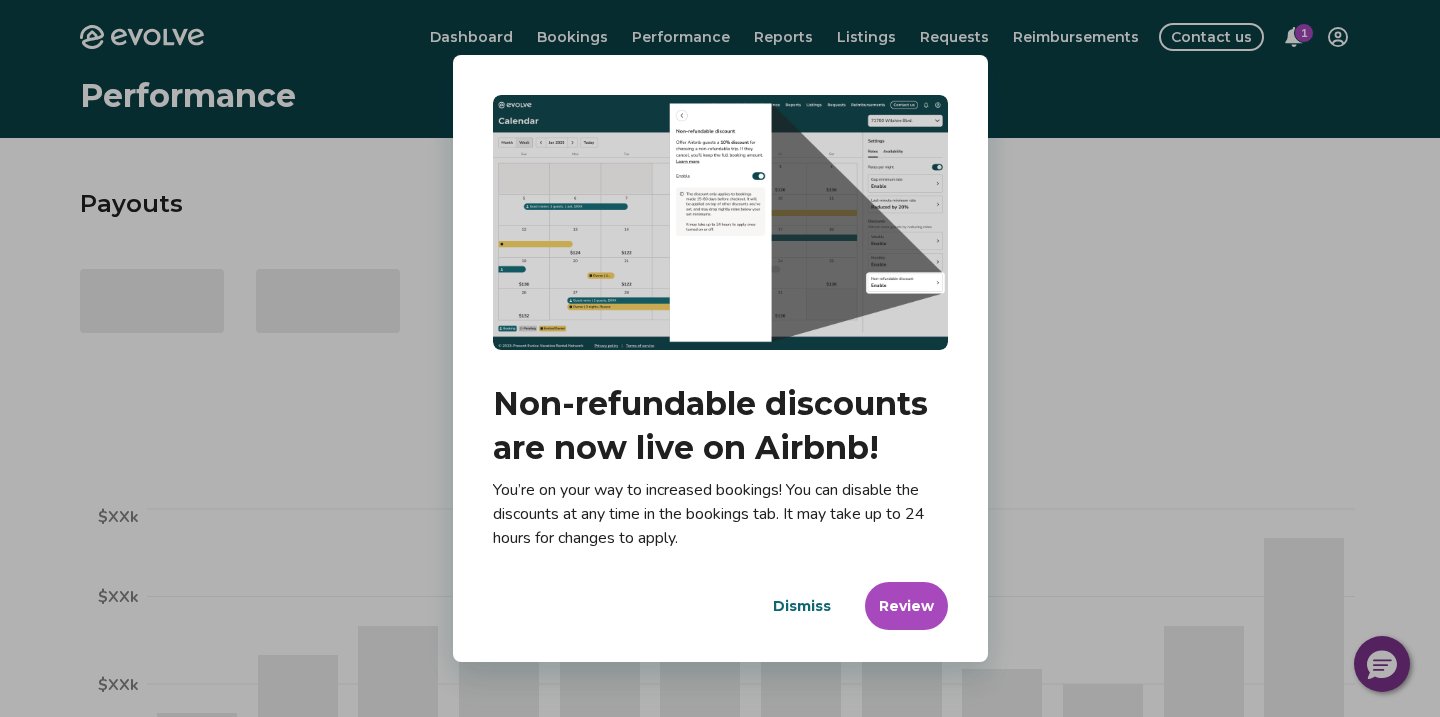 select on "****" 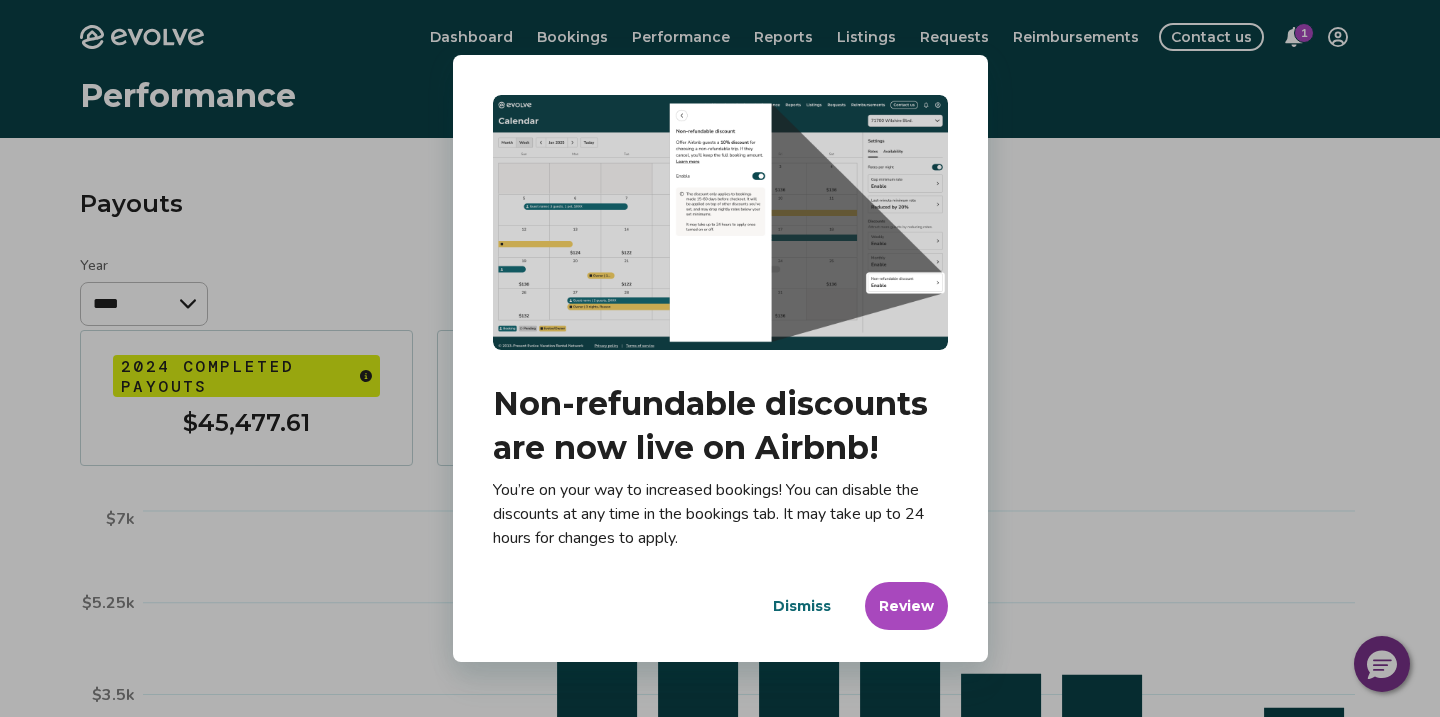 click on "Review" at bounding box center [906, 606] 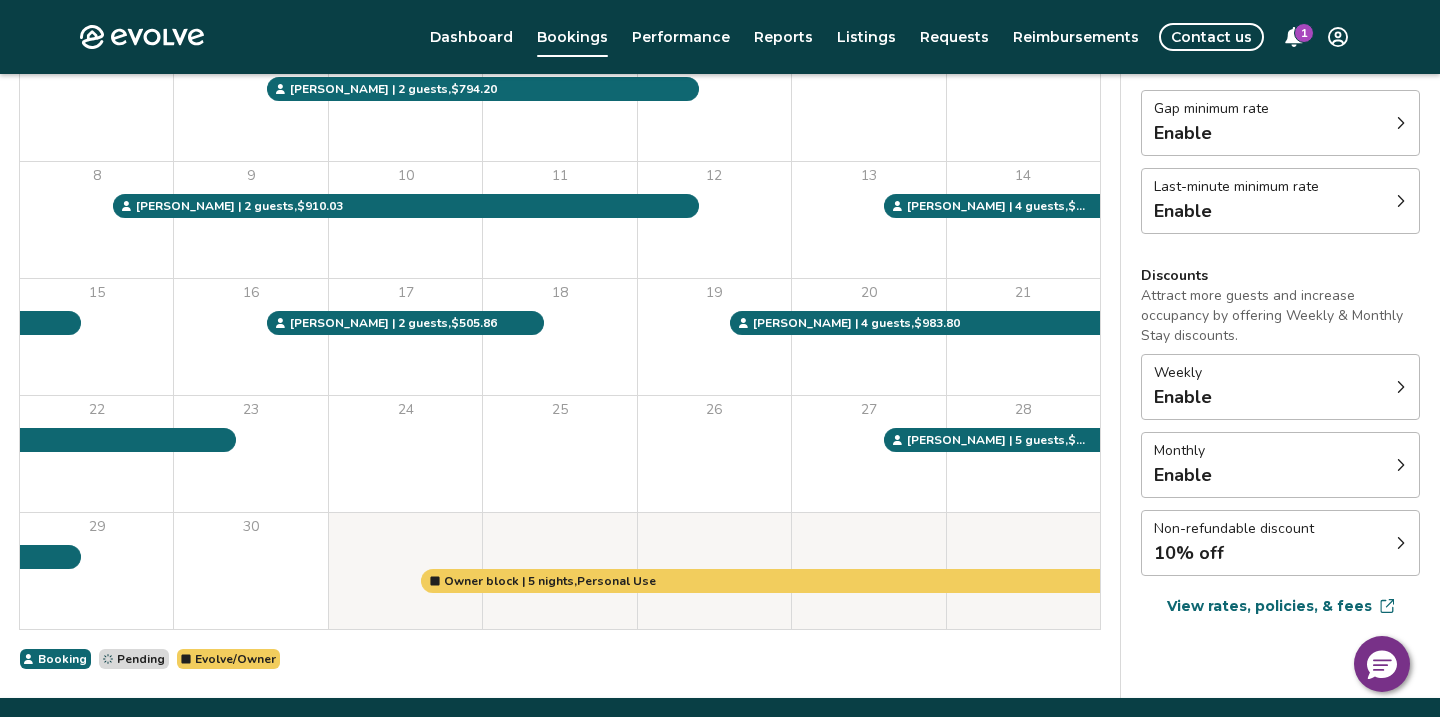 scroll, scrollTop: 317, scrollLeft: 0, axis: vertical 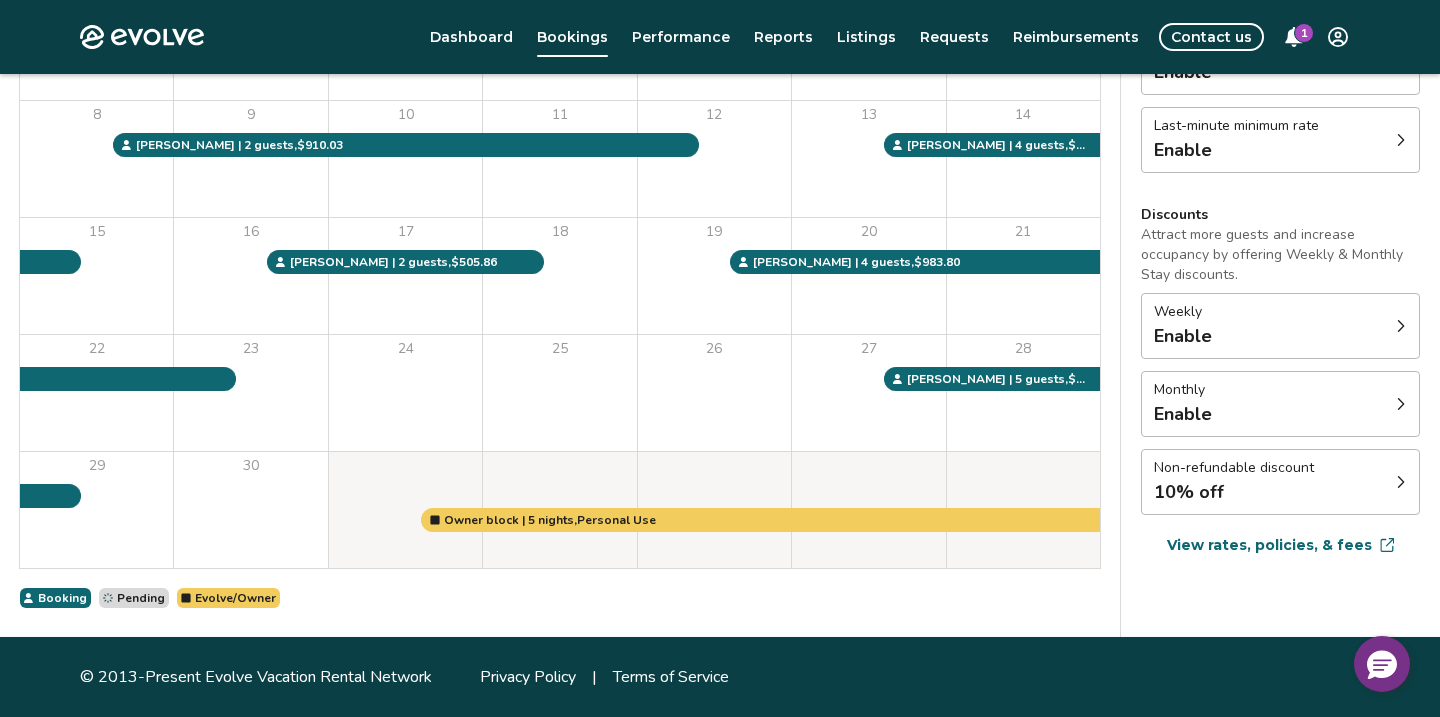 click 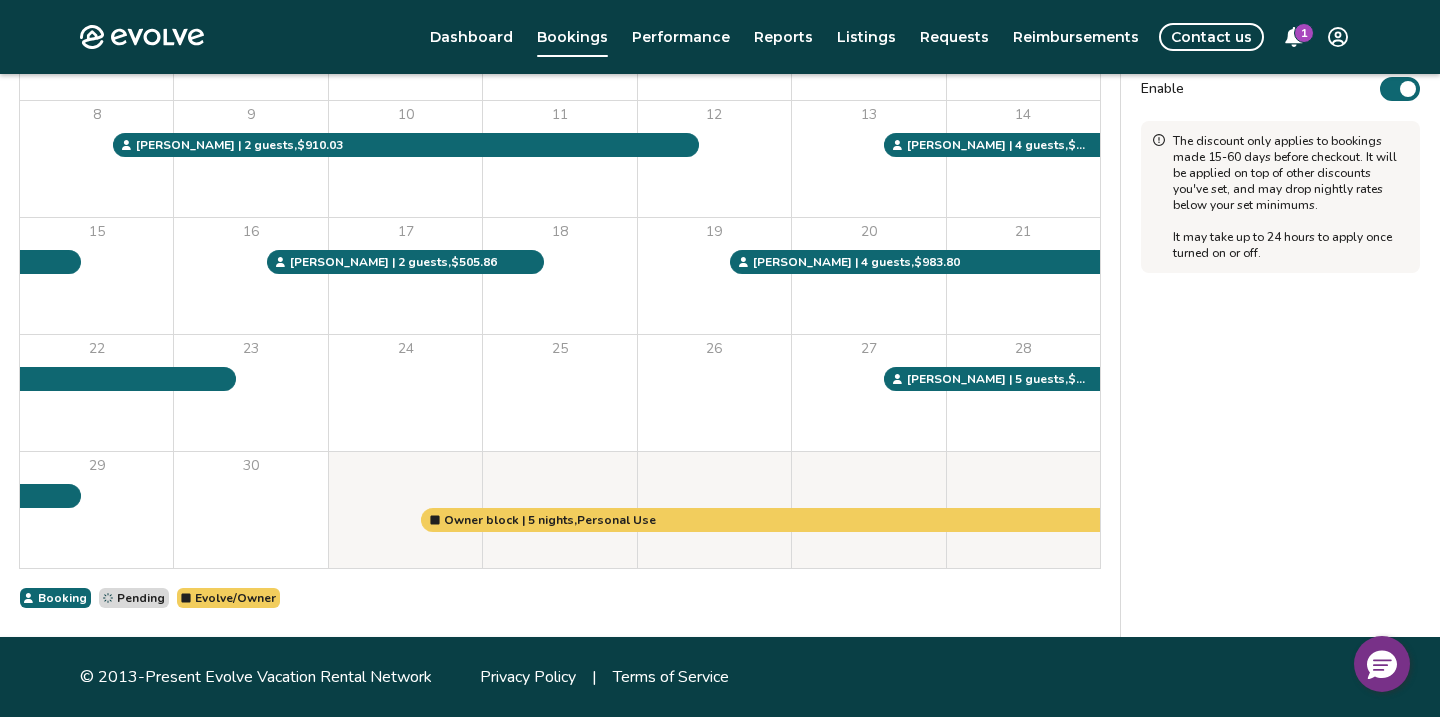click on "Enable" at bounding box center [1400, 89] 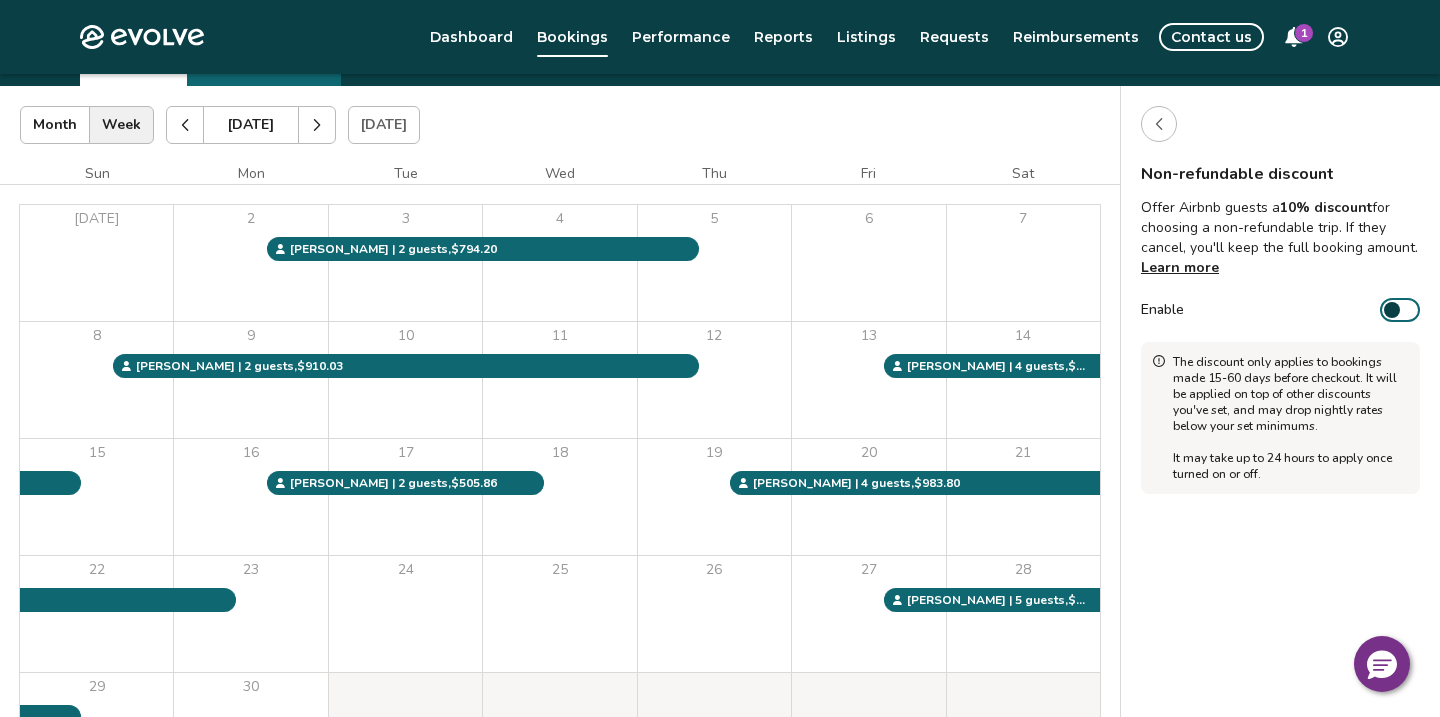 scroll, scrollTop: 0, scrollLeft: 0, axis: both 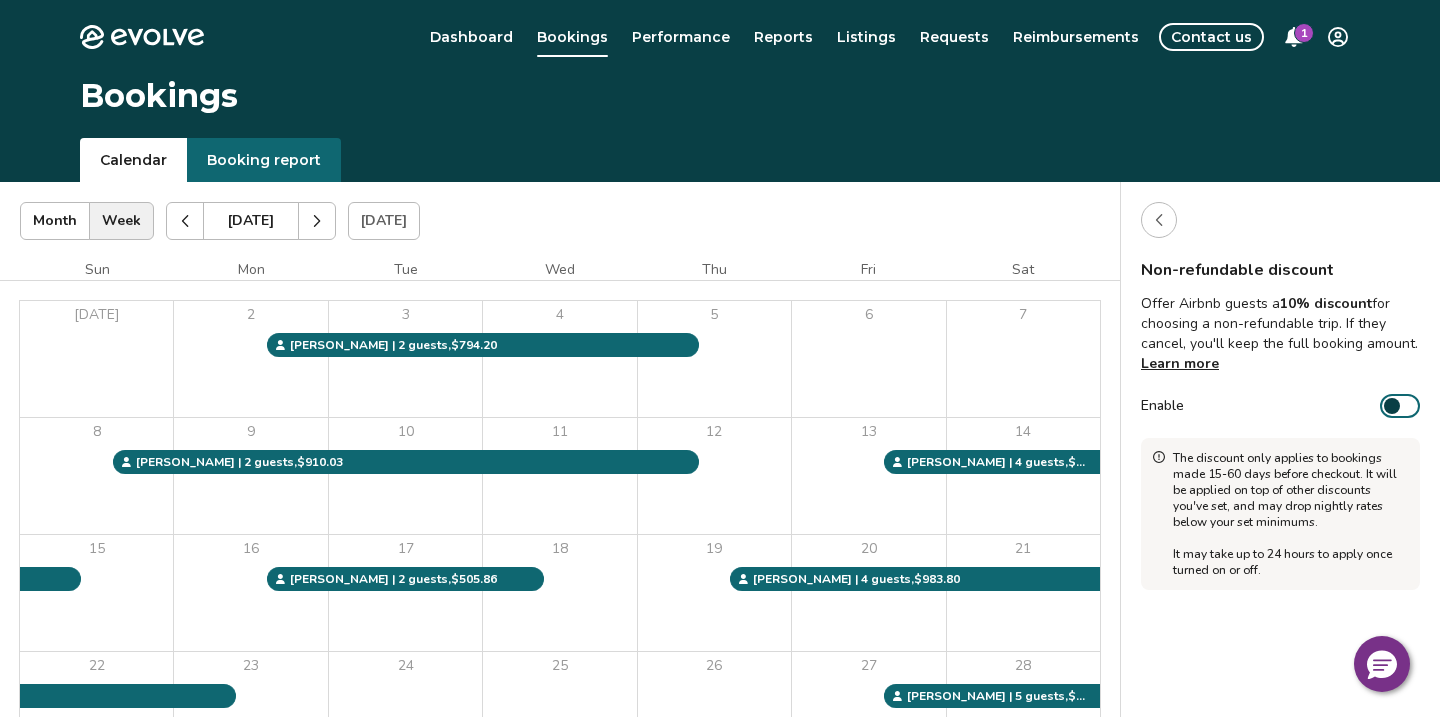 click on "1" at bounding box center [1304, 33] 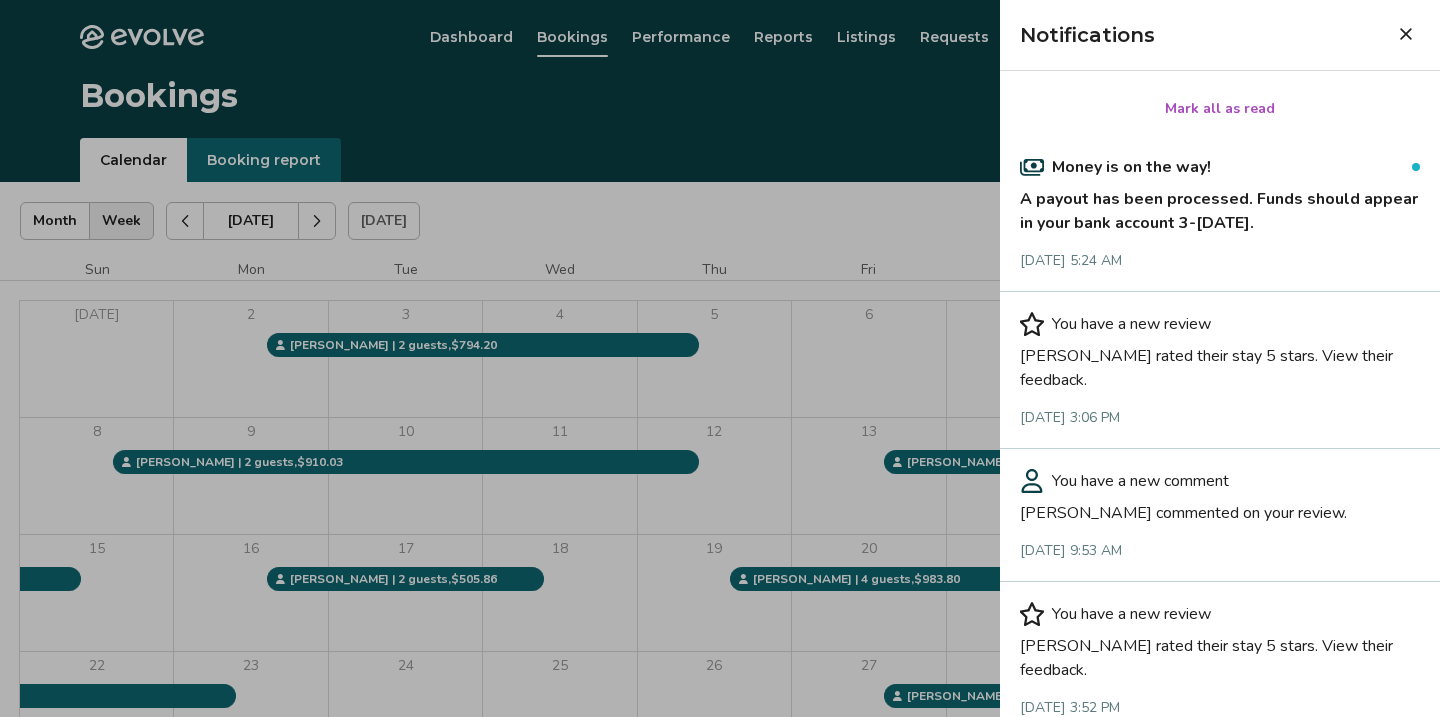 click on "A payout has been processed. Funds should appear in your bank account 3-[DATE]." at bounding box center (1220, 207) 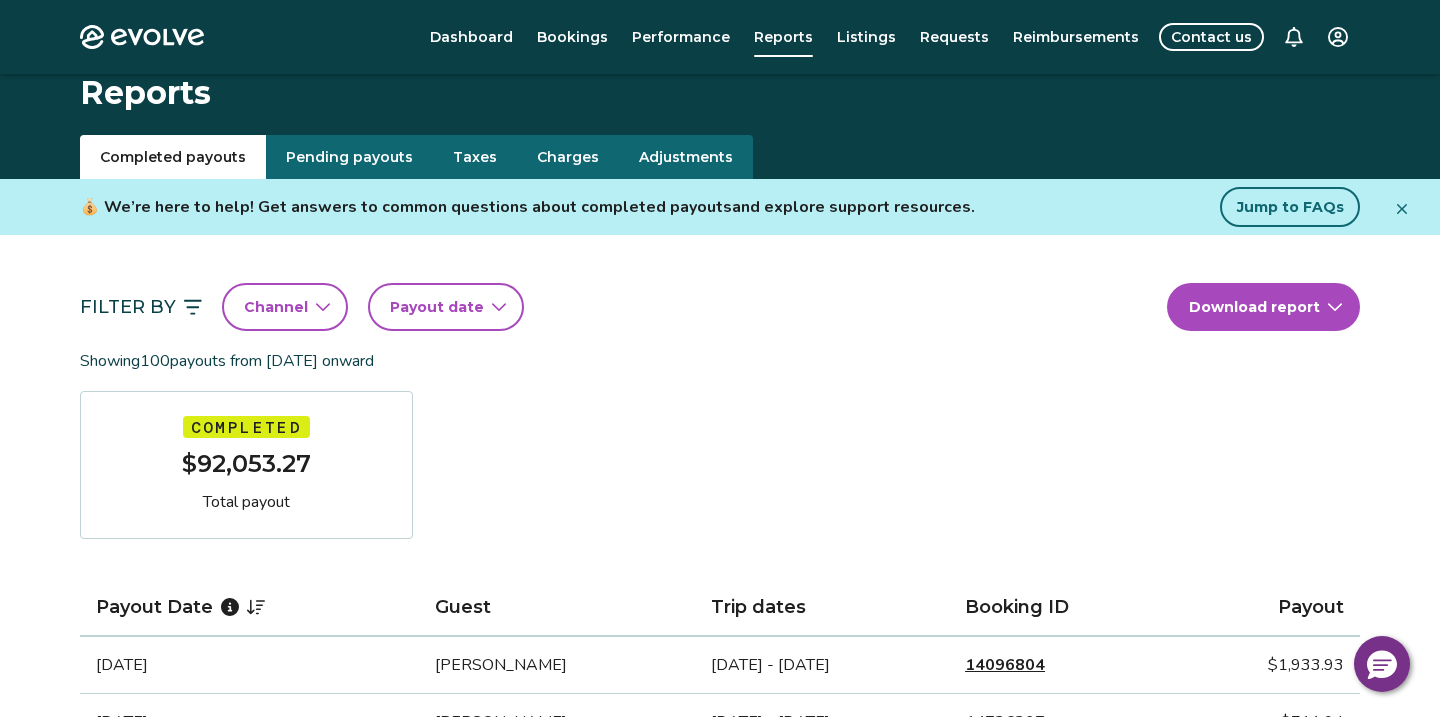 scroll, scrollTop: 0, scrollLeft: 0, axis: both 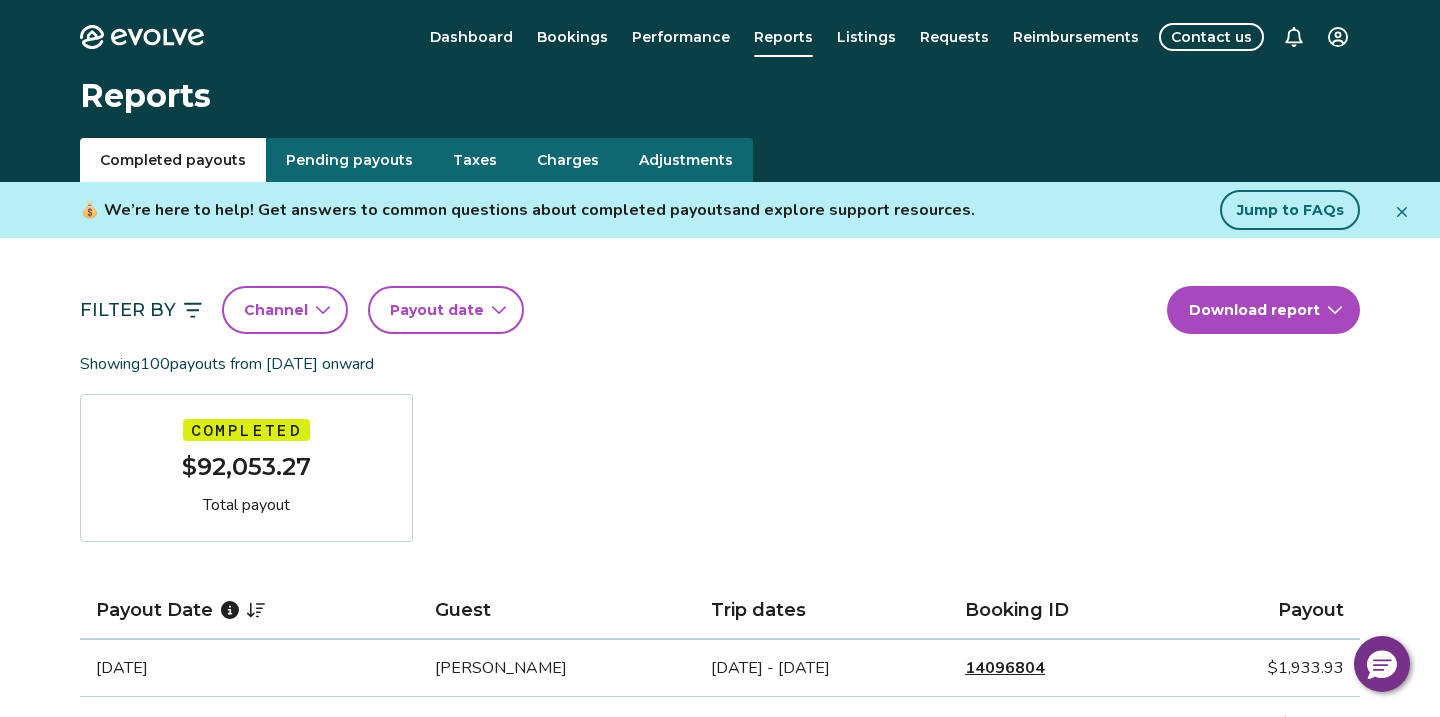 click on "Taxes" at bounding box center [475, 160] 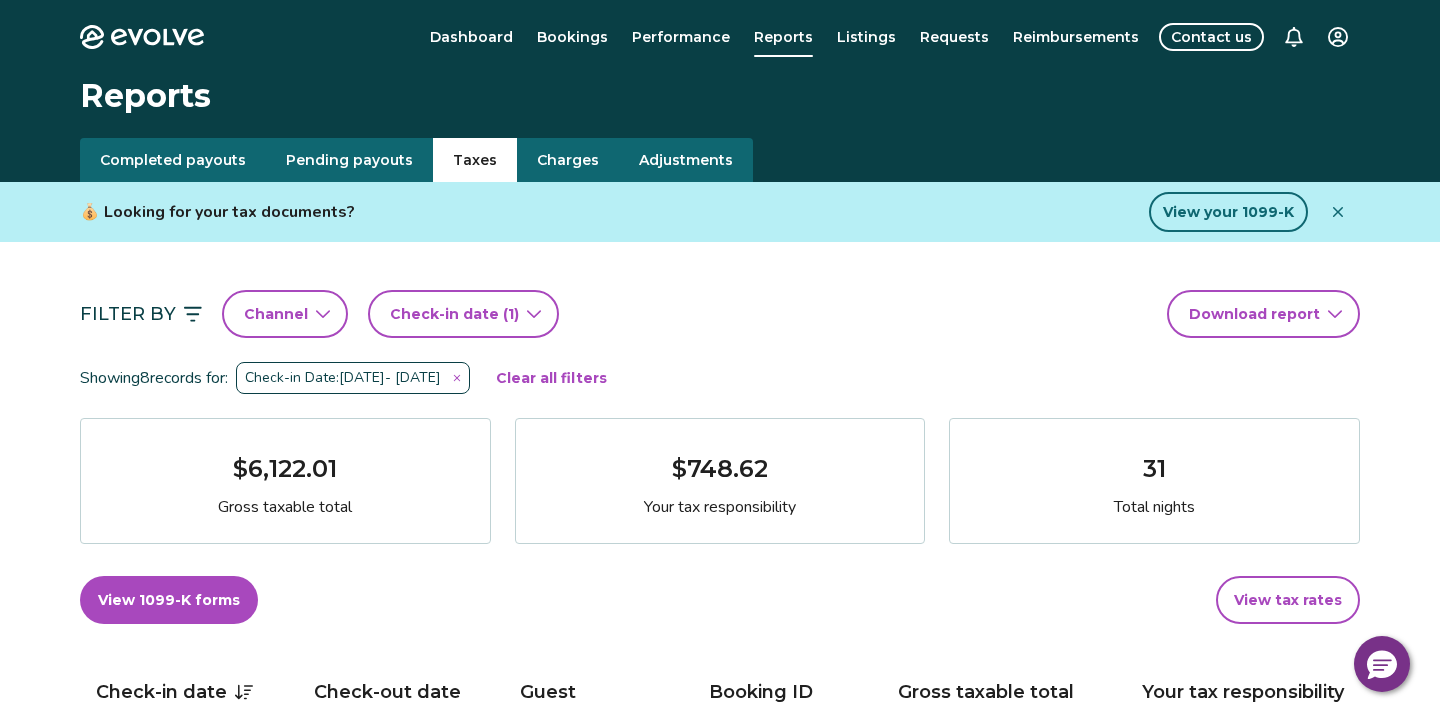 click at bounding box center [457, 378] 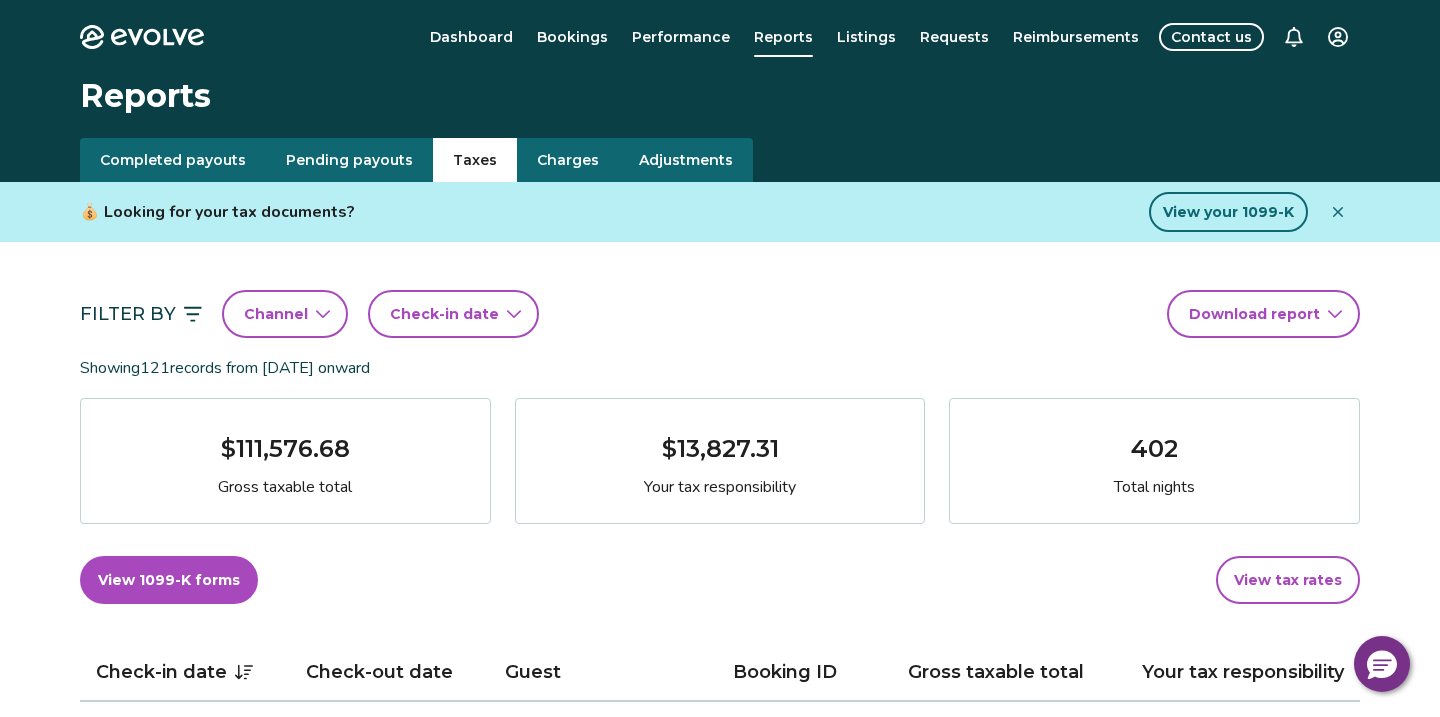 click on "Check-in date" at bounding box center [453, 314] 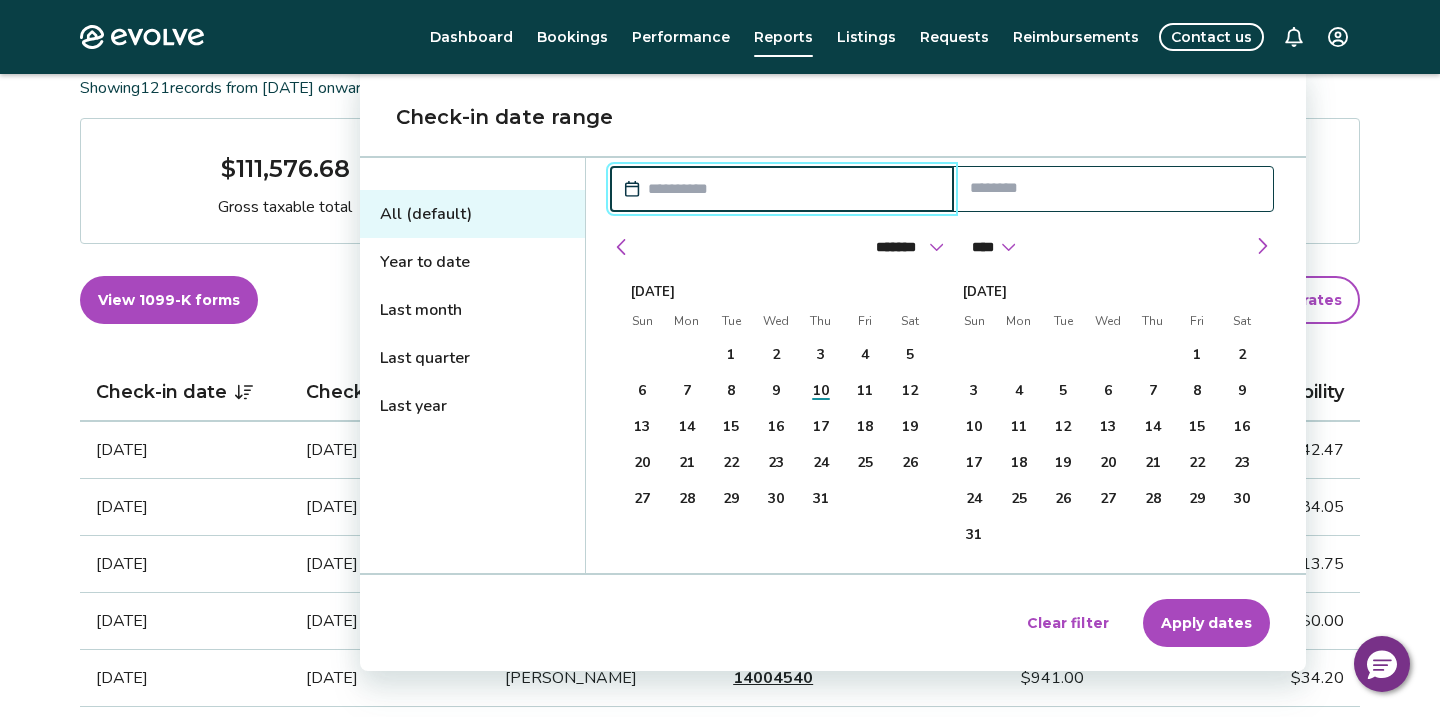 scroll, scrollTop: 282, scrollLeft: 0, axis: vertical 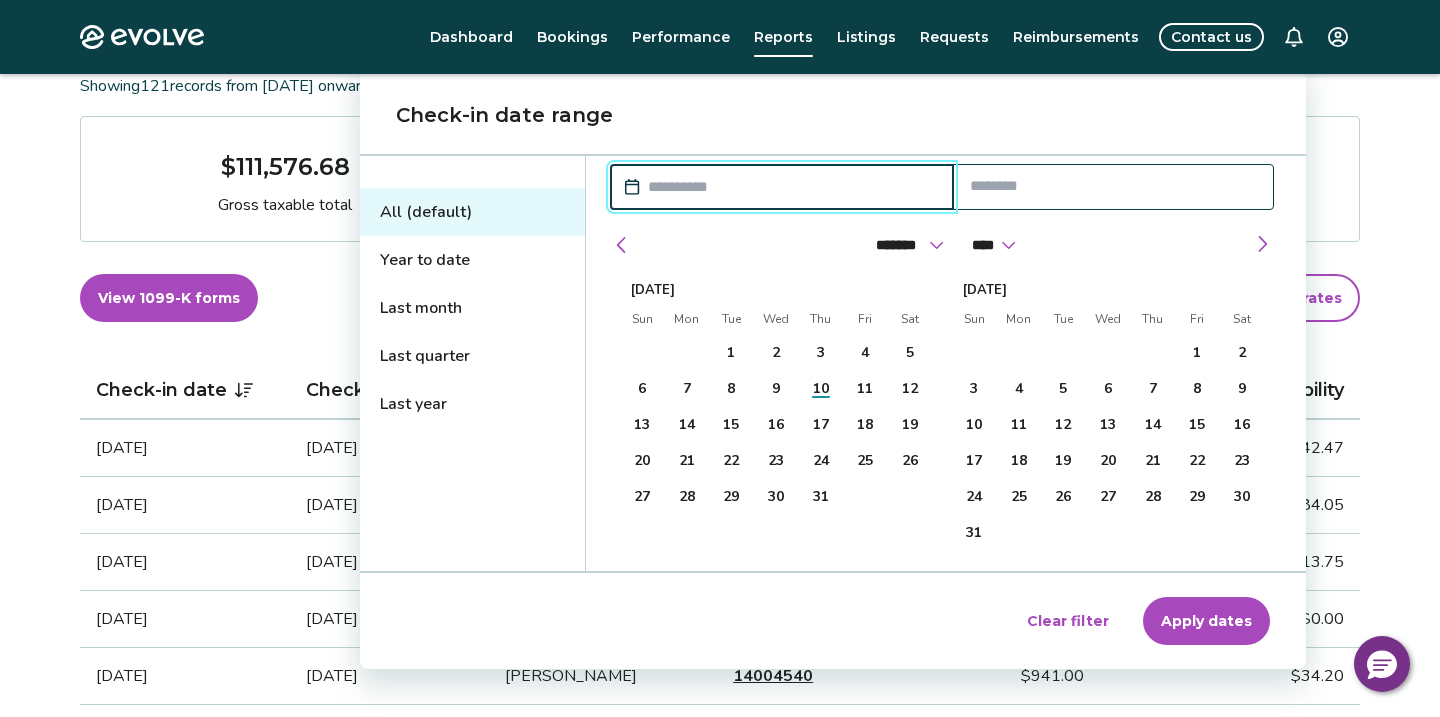 click on "Last month" at bounding box center (472, 308) 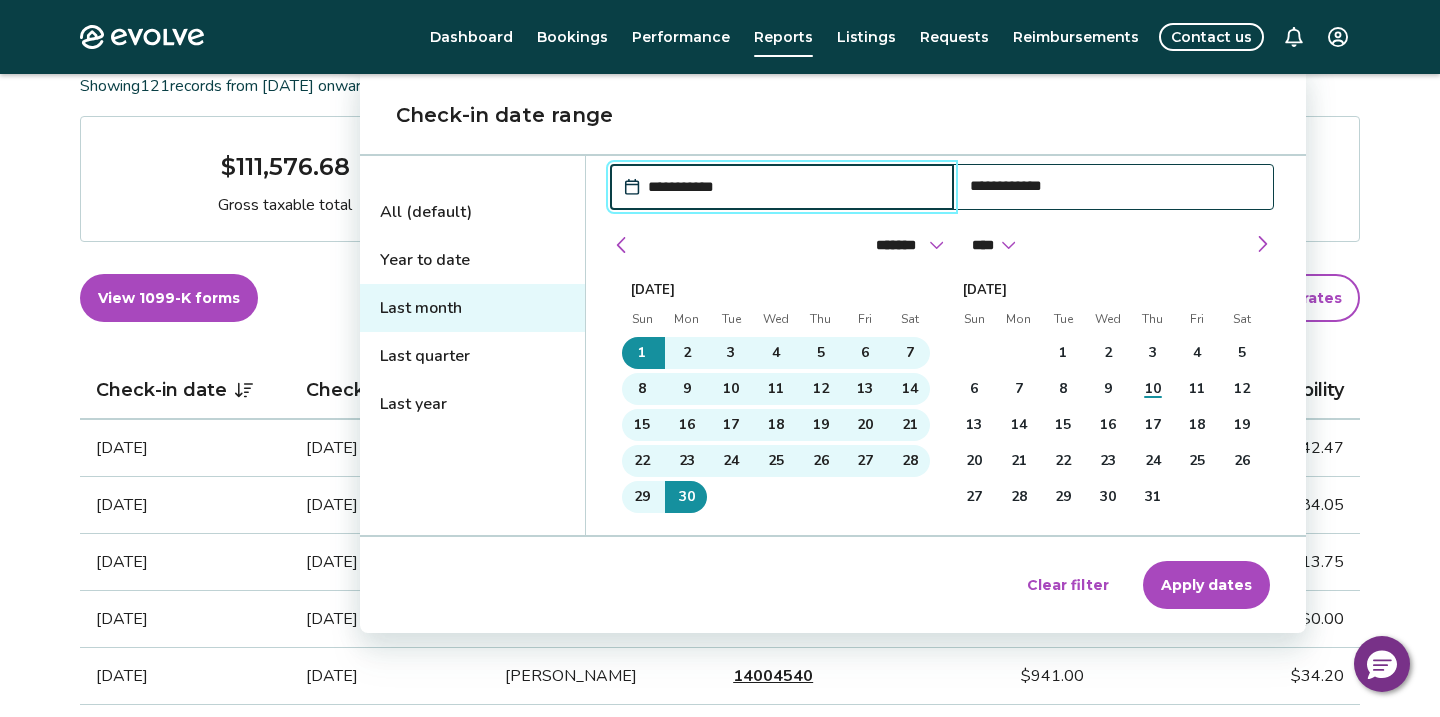 click on "Apply dates" at bounding box center (1206, 585) 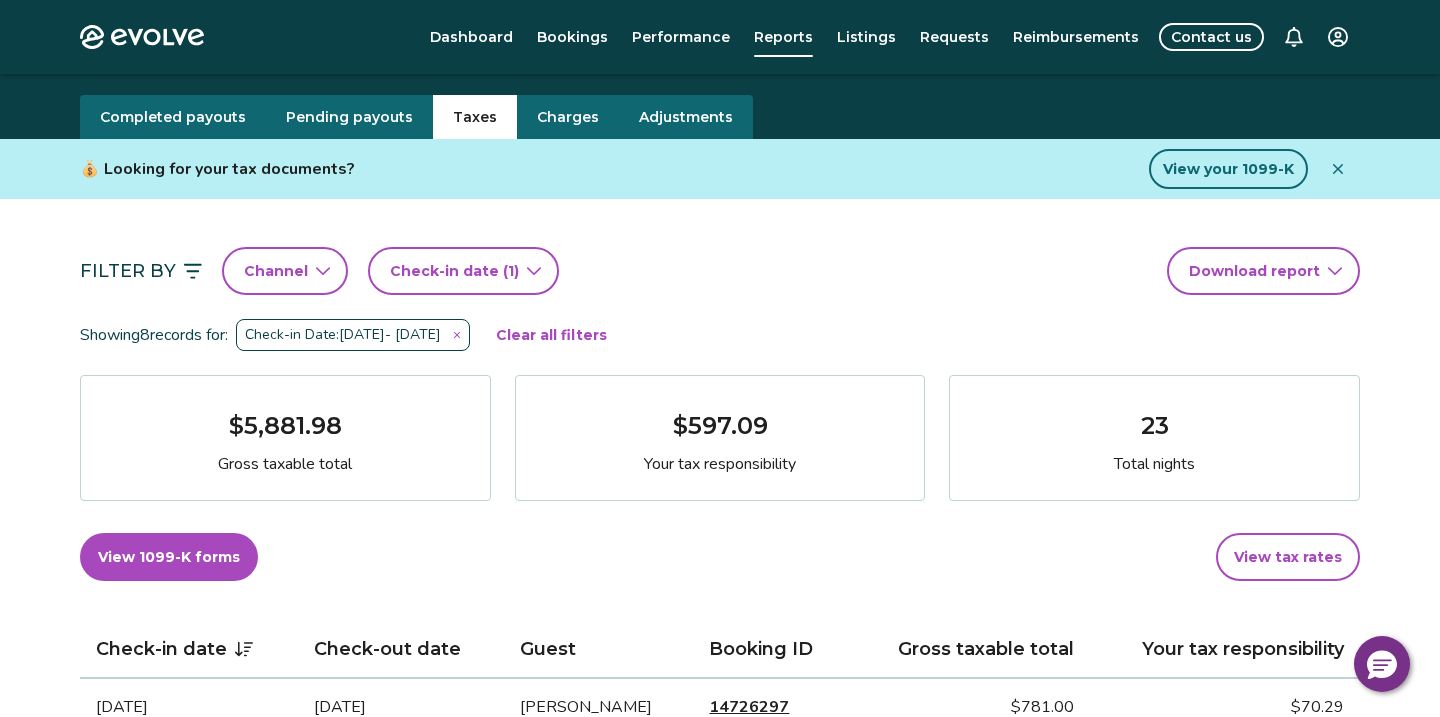 scroll, scrollTop: 0, scrollLeft: 0, axis: both 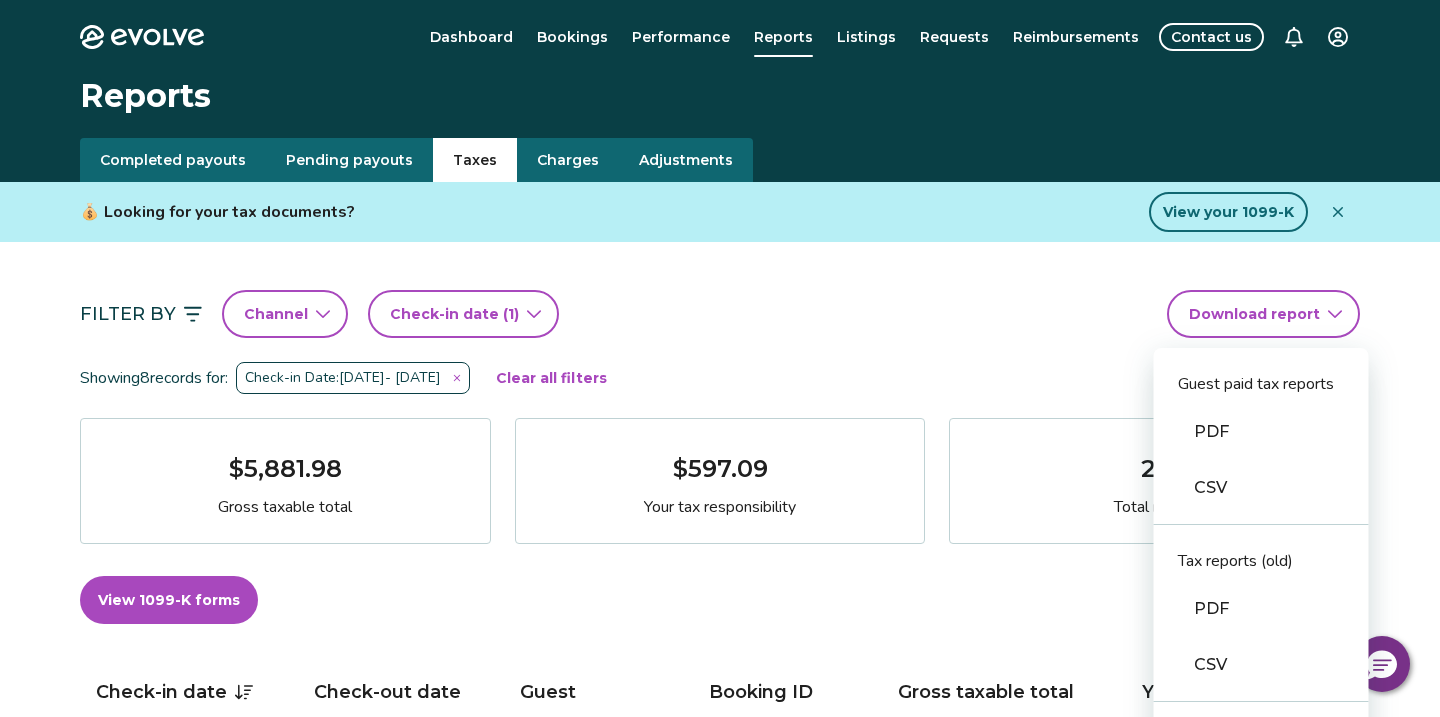 click on "Evolve Dashboard Bookings Performance Reports Listings Requests Reimbursements Contact us Reports Completed payouts Pending payouts Taxes Charges Adjustments 💰 Looking for your tax documents? View your 1099-K Filter By  Channel Check-in date (1) Download   report Guest paid tax reports PDF CSV Tax reports (old) PDF CSV Financial reporting guide PDF Showing  8  records   for: Check-in Date:  [DATE]  -   [DATE] Clear all filters $5,881.98 Gross taxable total $597.09 Your tax responsibility 23 Total nights View 1099-K forms View tax rates Check-in date Check-out date Guest Booking ID Gross taxable total Your tax responsibility [DATE] [DATE] [PERSON_NAME] 14726297 $781.00 $70.29 [DATE] [DATE] [PERSON_NAME] 14683634 $878.99 $42.66 [DATE] [DATE] [PERSON_NAME] 14172492 $0.00 $0.00 [DATE] [DATE] [PERSON_NAME] 14598007 $1,105.00 $99.45 [DATE] [DATE] [PERSON_NAME] 14726324 $567.00 $51.03 [DATE] [DATE] [PERSON_NAME] 14588995 $813.99" at bounding box center (720, 996) 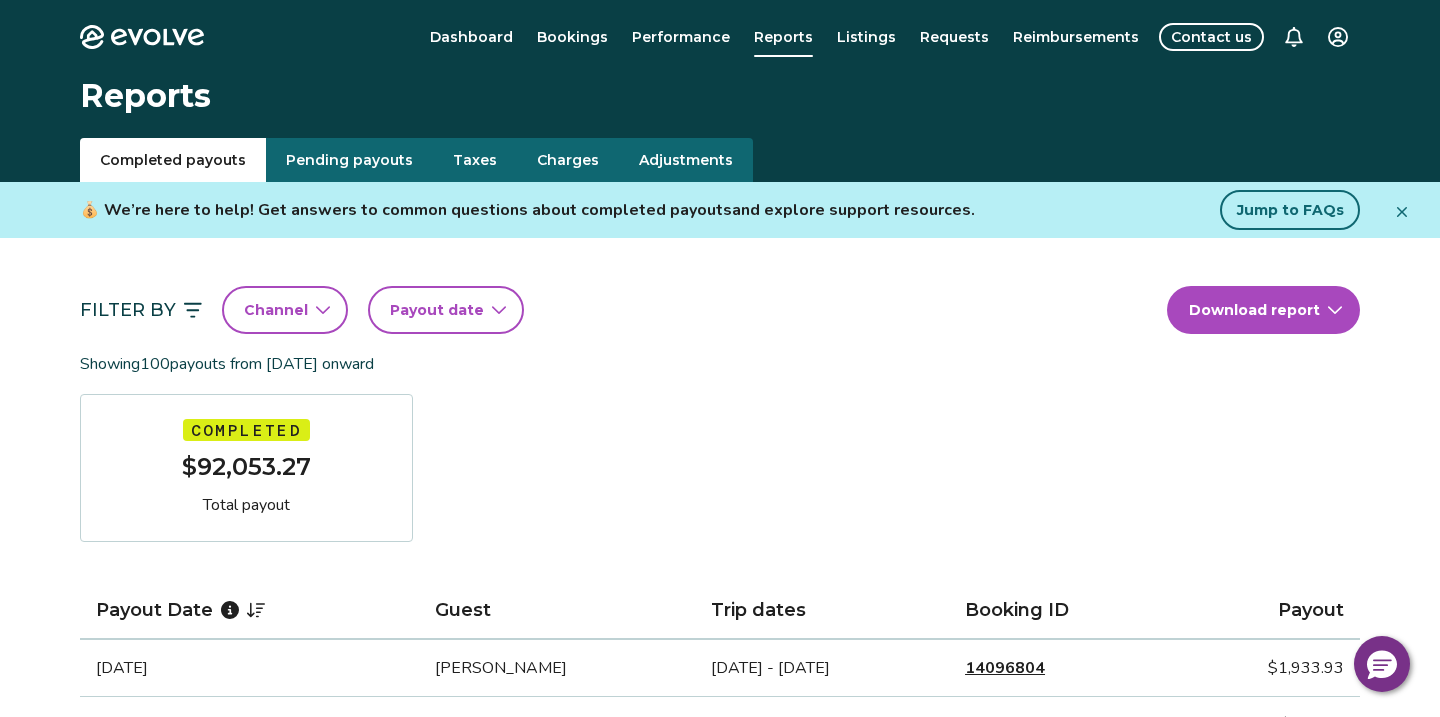 click on "Completed payouts" at bounding box center (173, 160) 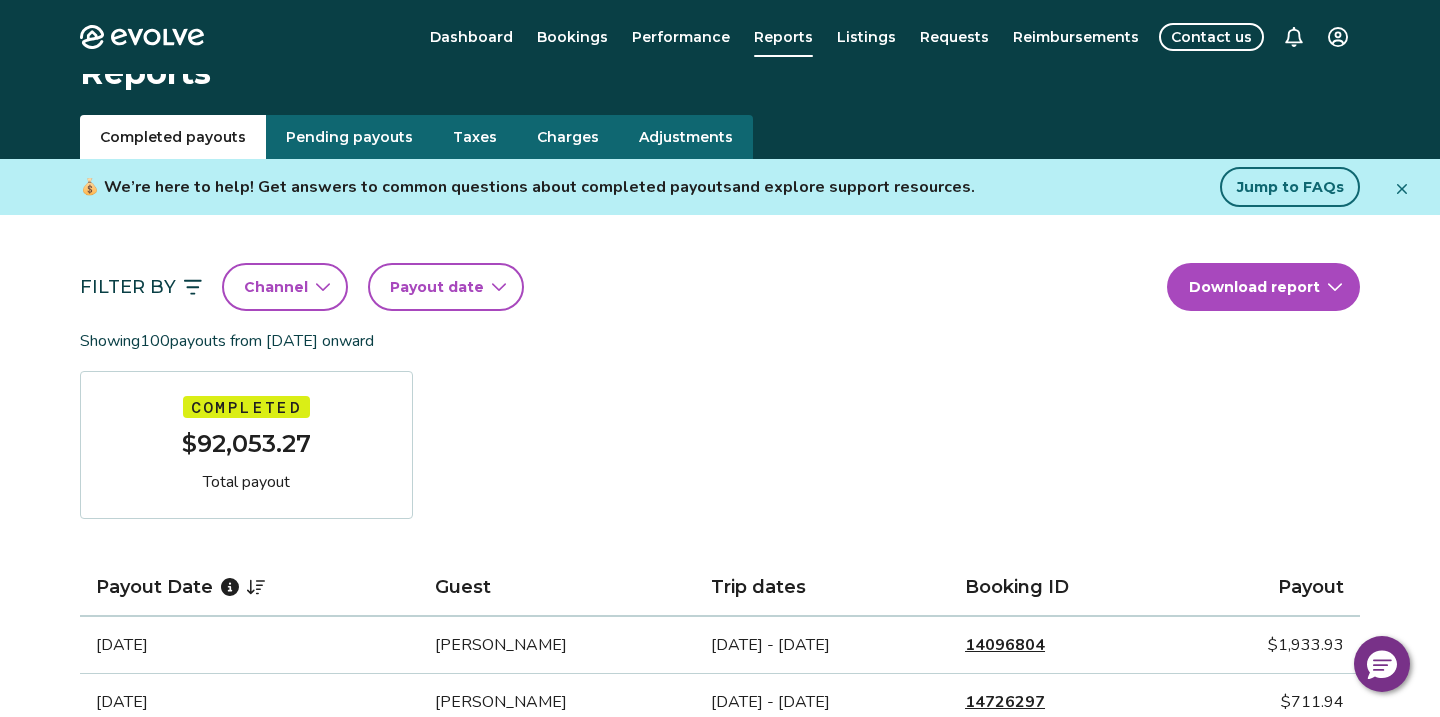 scroll, scrollTop: 0, scrollLeft: 0, axis: both 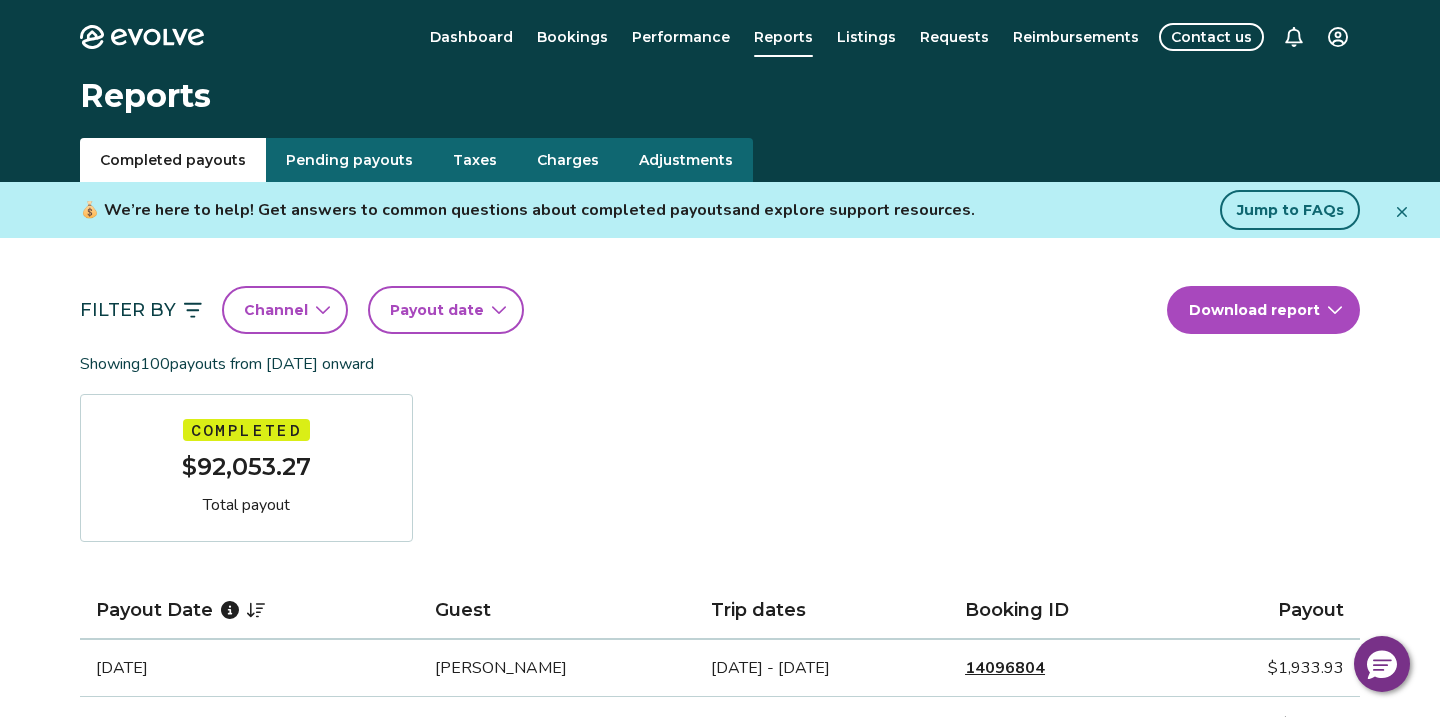click on "Evolve Dashboard Bookings Performance Reports Listings Requests Reimbursements Contact us Reports Completed payouts Pending payouts Taxes Charges Adjustments 💰 We’re here to help! Get answers to common questions about   completed payouts  and explore support resources. Jump to FAQs Filter By  Channel Payout date Download   report Showing  100  payouts   from [DATE] onward Completed $92,053.27 Total payout Payout Date Guest Trip dates Booking ID Payout [DATE] [PERSON_NAME] [DATE] - [DATE] 14096804 $1,933.93 [DATE] [PERSON_NAME] [DATE] - [DATE] 14726297 $711.94 [DATE] [PERSON_NAME] [DATE] - [DATE] 14683634 $426.34 [DATE] [PERSON_NAME] [DATE] - [DATE] 14598007 $983.80 [DATE] [PERSON_NAME] [DATE] - [DATE] 14726324 $505.86 [DATE] [PERSON_NAME] [DATE] - [DATE] 14588995 $743.71 [DATE] [PERSON_NAME] [DATE] - [DATE] 14425526 $910.03 [DATE] [PERSON_NAME] [DATE] - [DATE] 14422221 $794.20 [DATE] [PERSON_NAME]" at bounding box center (720, 1297) 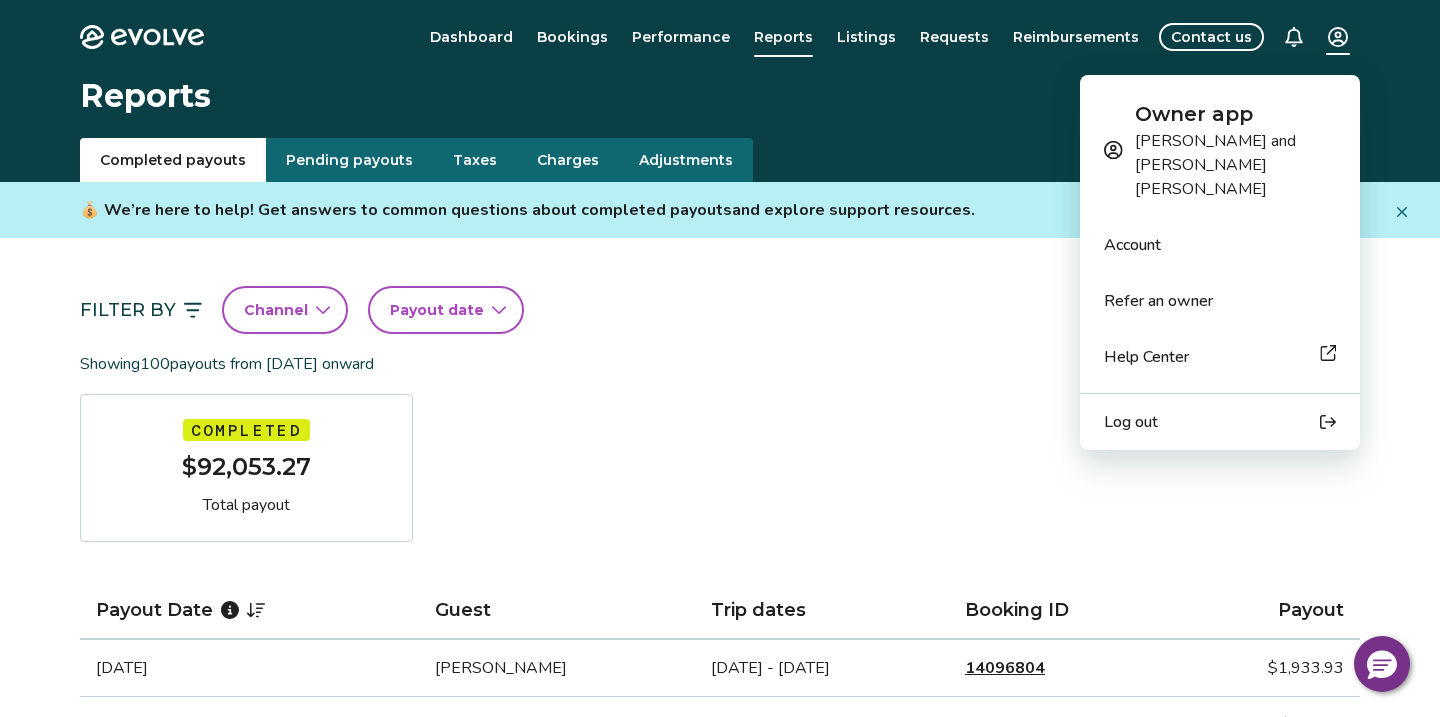 click on "Log out" at bounding box center (1131, 422) 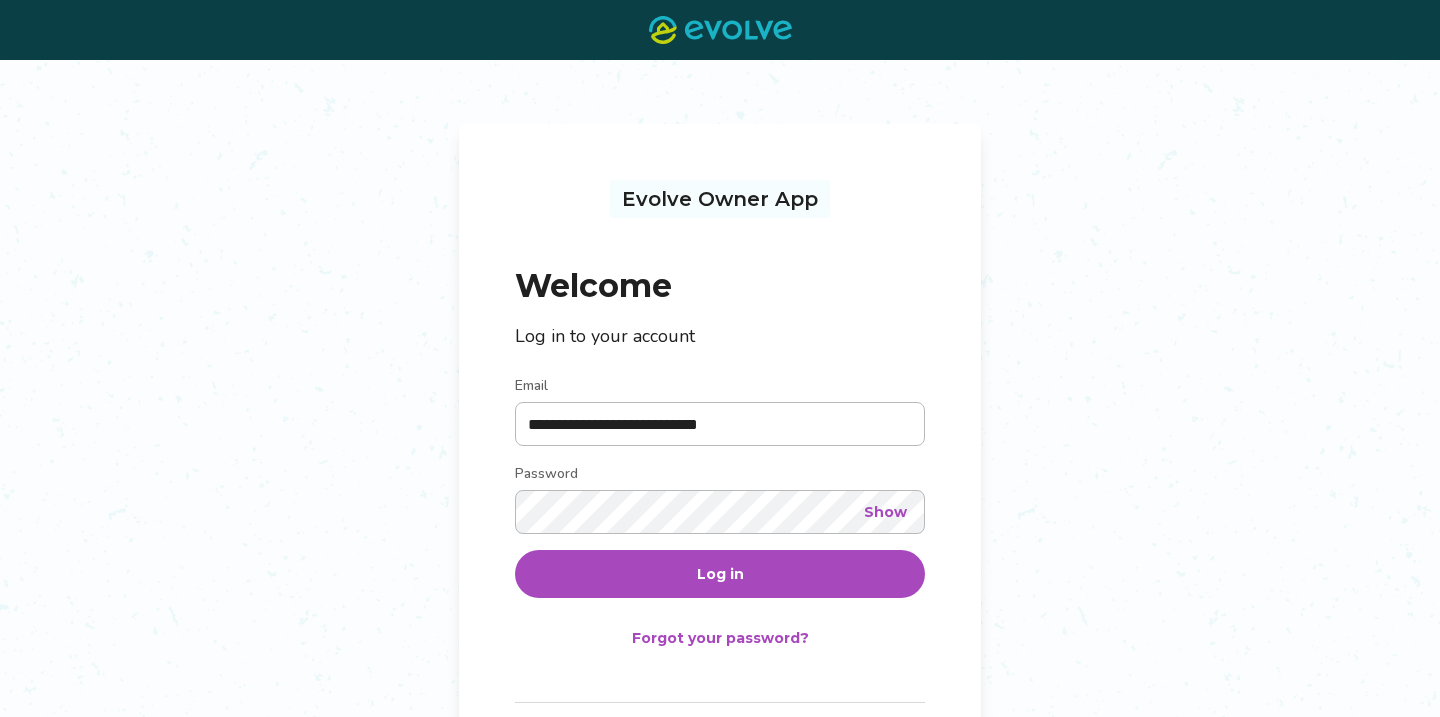 scroll, scrollTop: 0, scrollLeft: 0, axis: both 